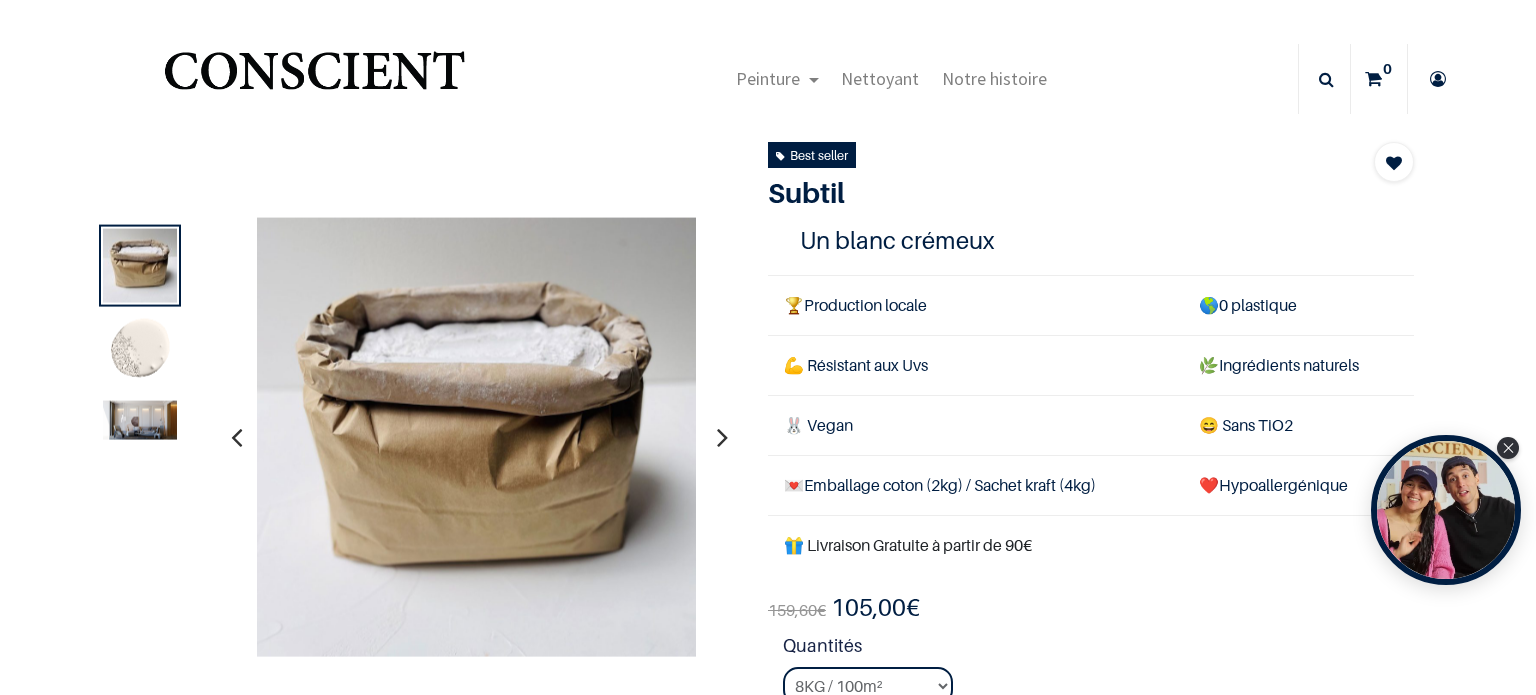 scroll, scrollTop: 0, scrollLeft: 0, axis: both 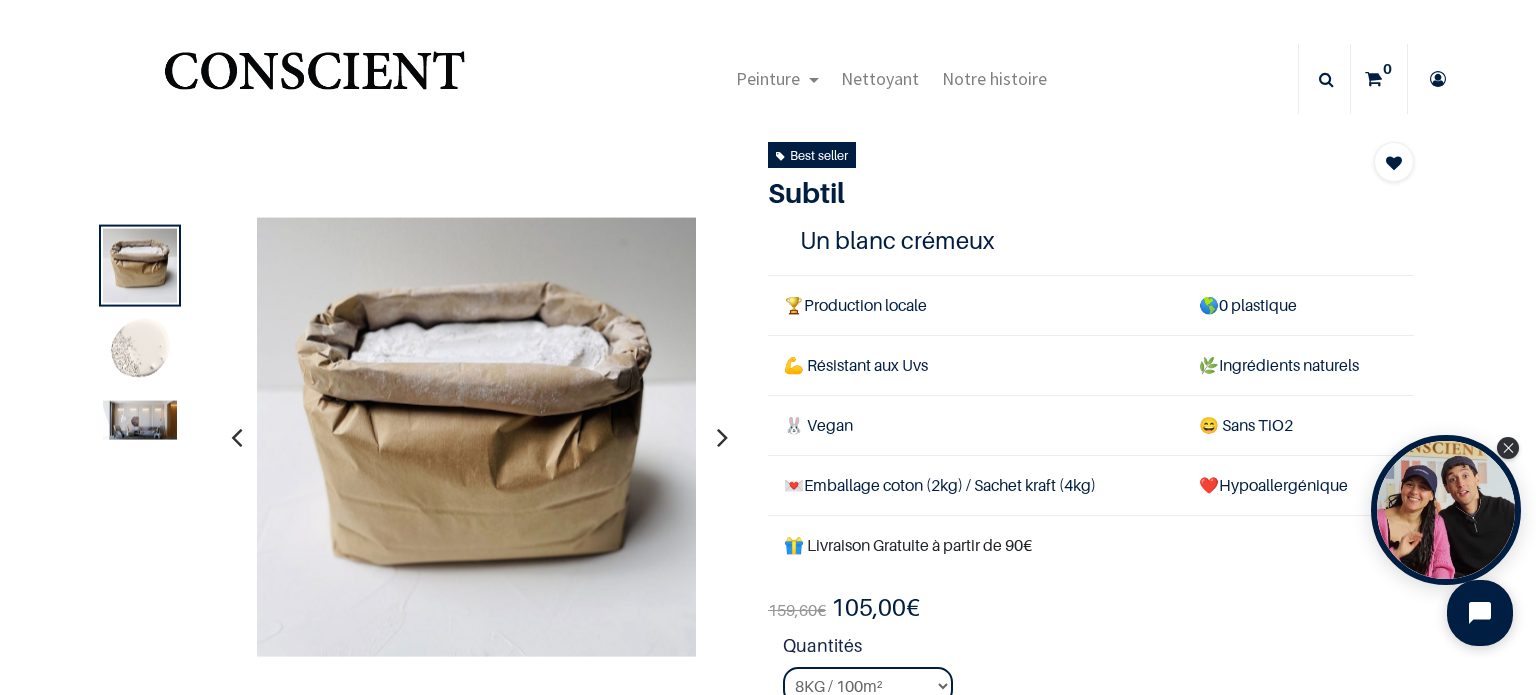 click 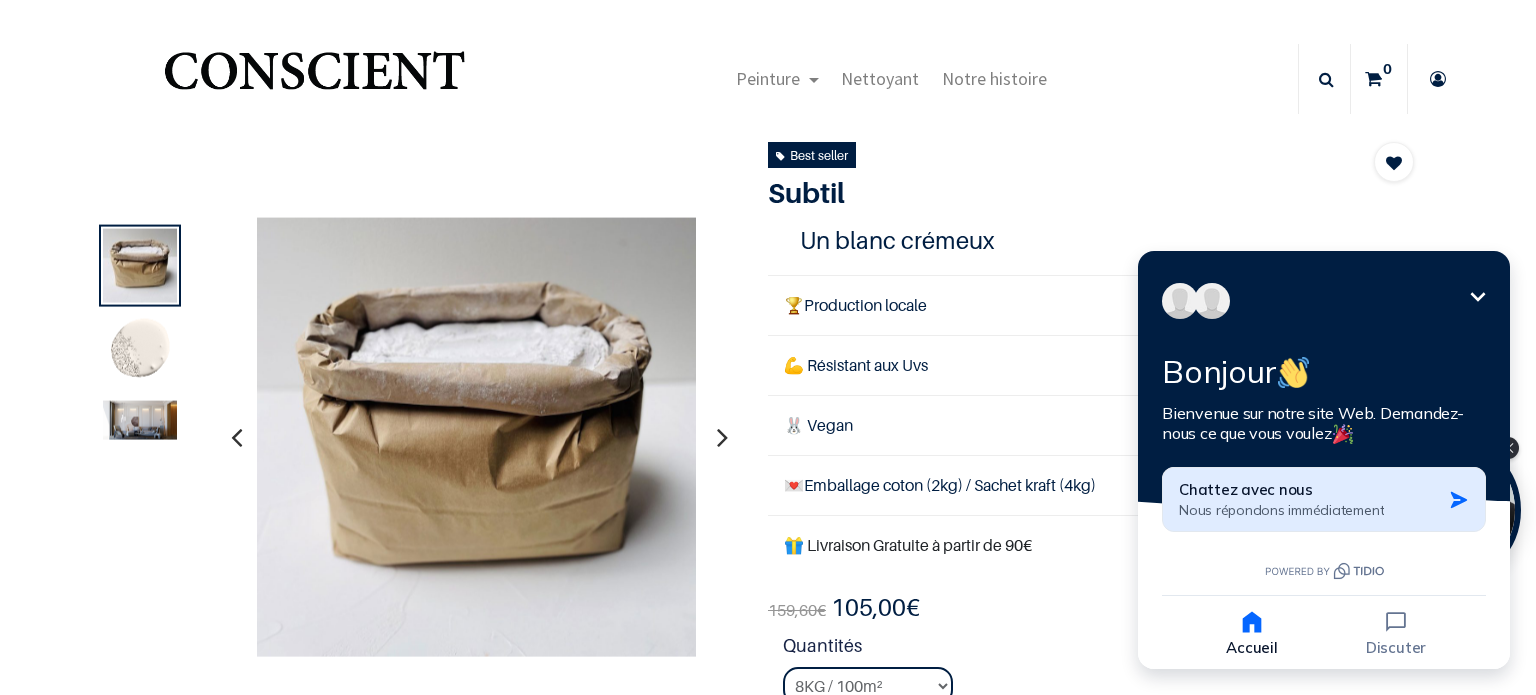 click on "Chattez avec nous Nous répondons immédiatement" at bounding box center [1310, 499] 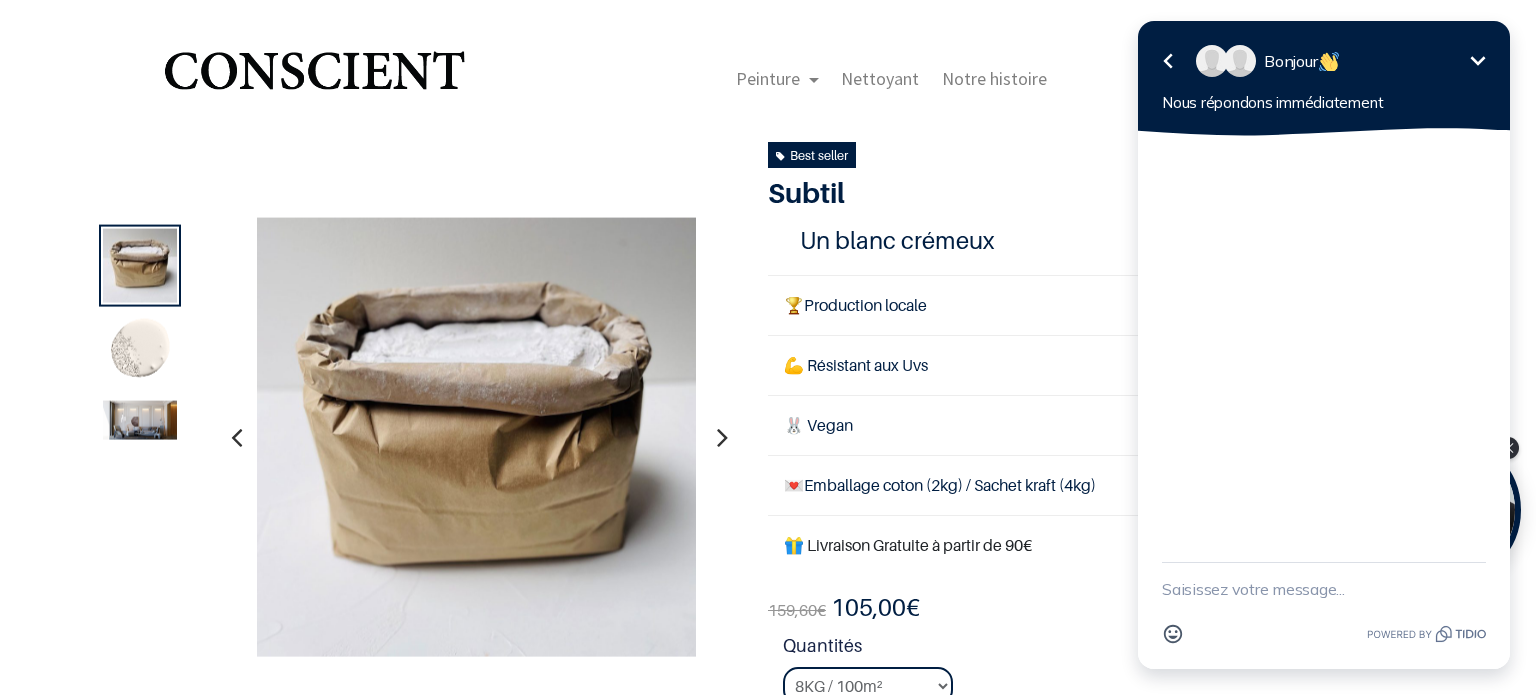 click at bounding box center [1324, 589] 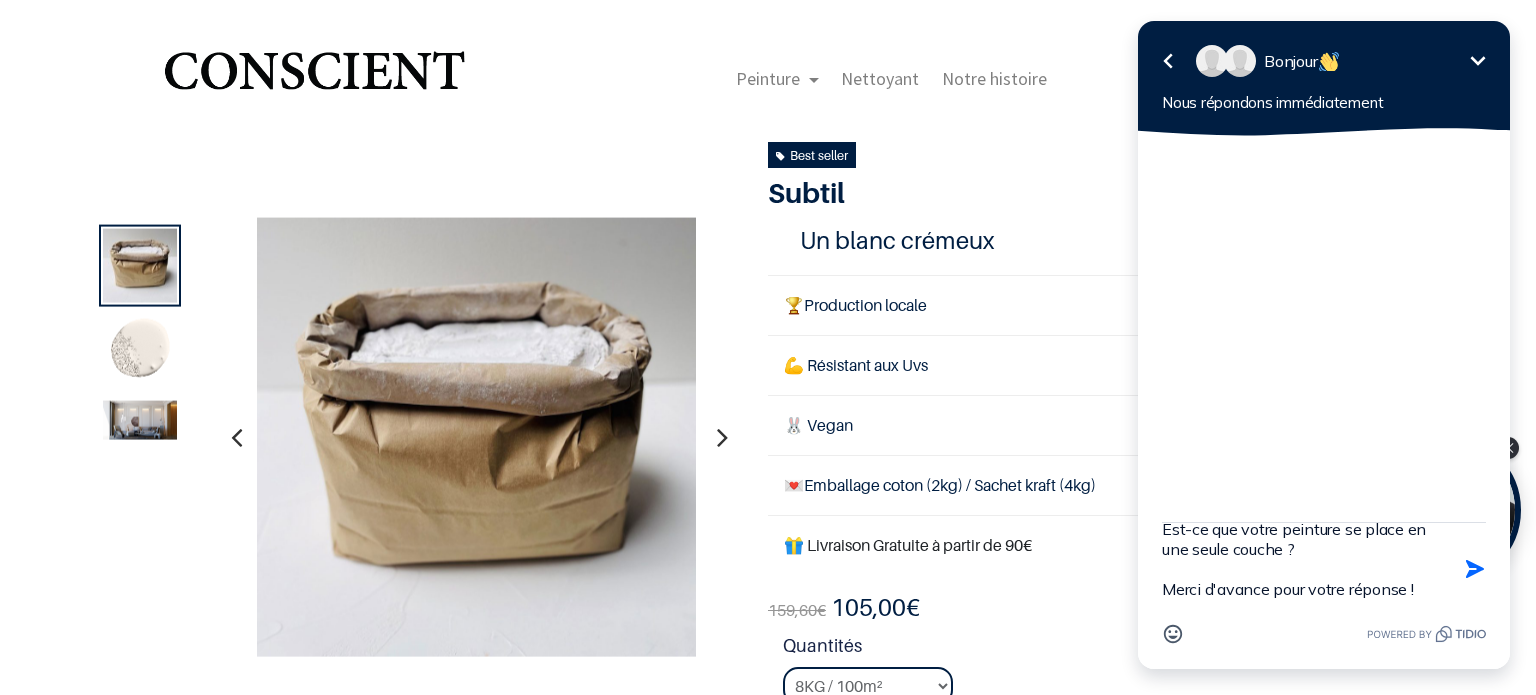 scroll, scrollTop: 204, scrollLeft: 0, axis: vertical 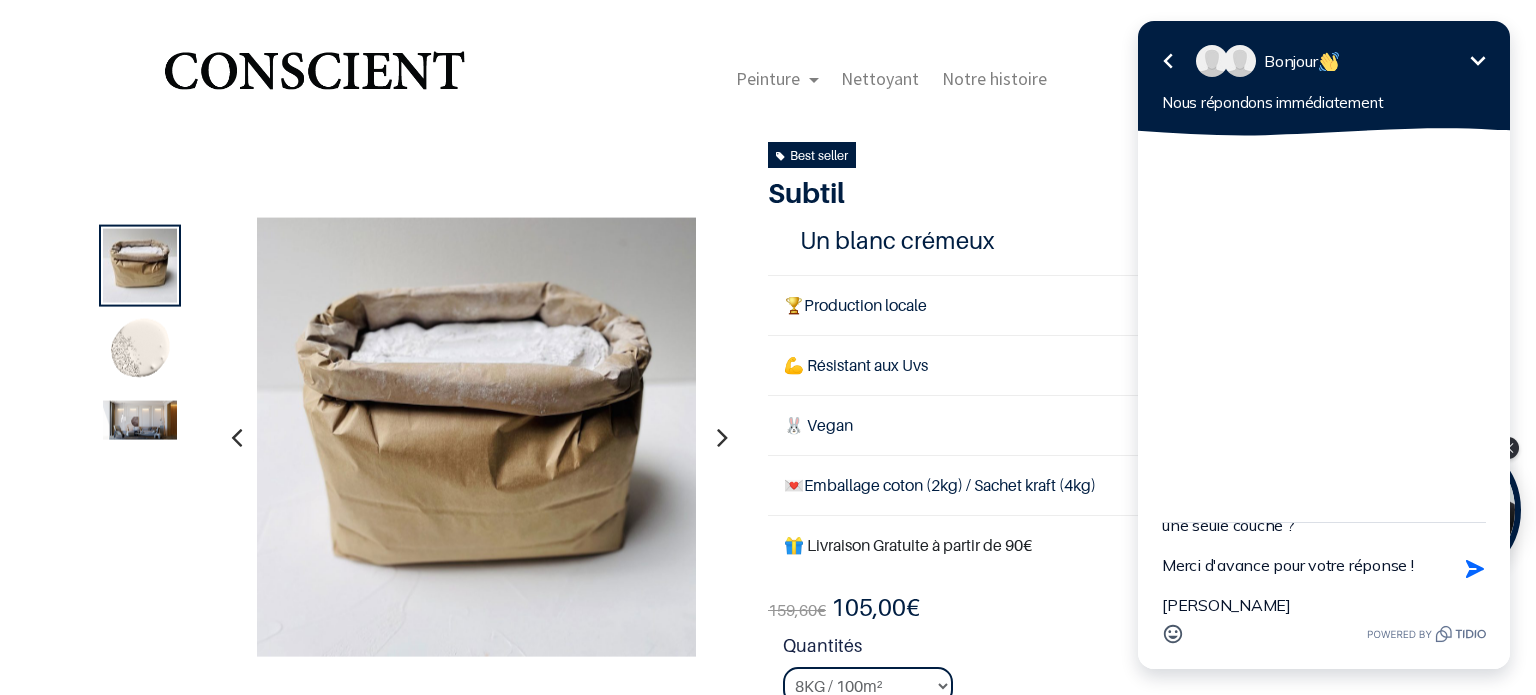 type on "Bonjour, nous voulons travailler avec une peinture écologique pour peindre toute notre cage d'escalier sur 3 niveaux qui est pour le moment en plâtre. Quel est le rendu de votre peinture ? Est-ce lisse, un peu texturé ? Nous aurions voulu une petite structure dans la couche de finition ?
Est-ce que votre peinture se place en une seule couche ?
Merci d'avance pour votre réponse !
[PERSON_NAME]" 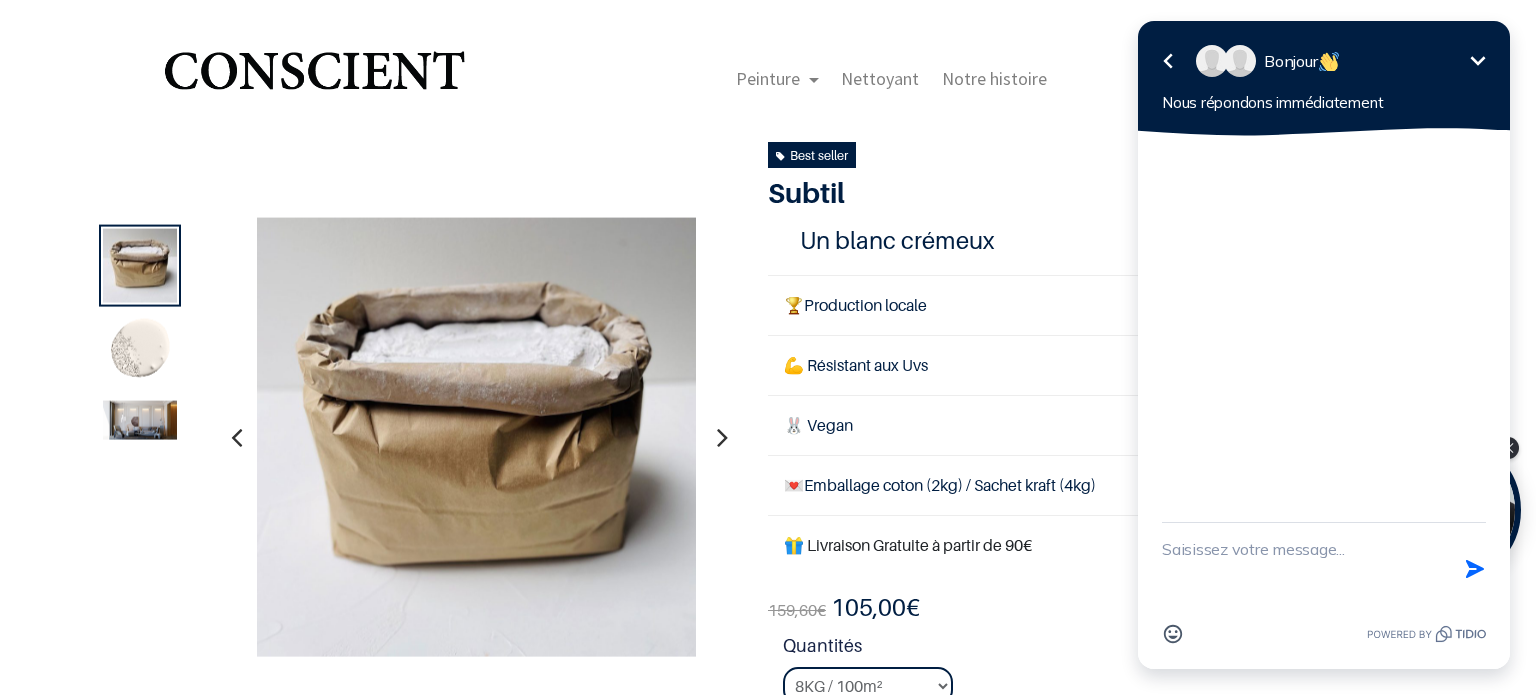scroll, scrollTop: 0, scrollLeft: 0, axis: both 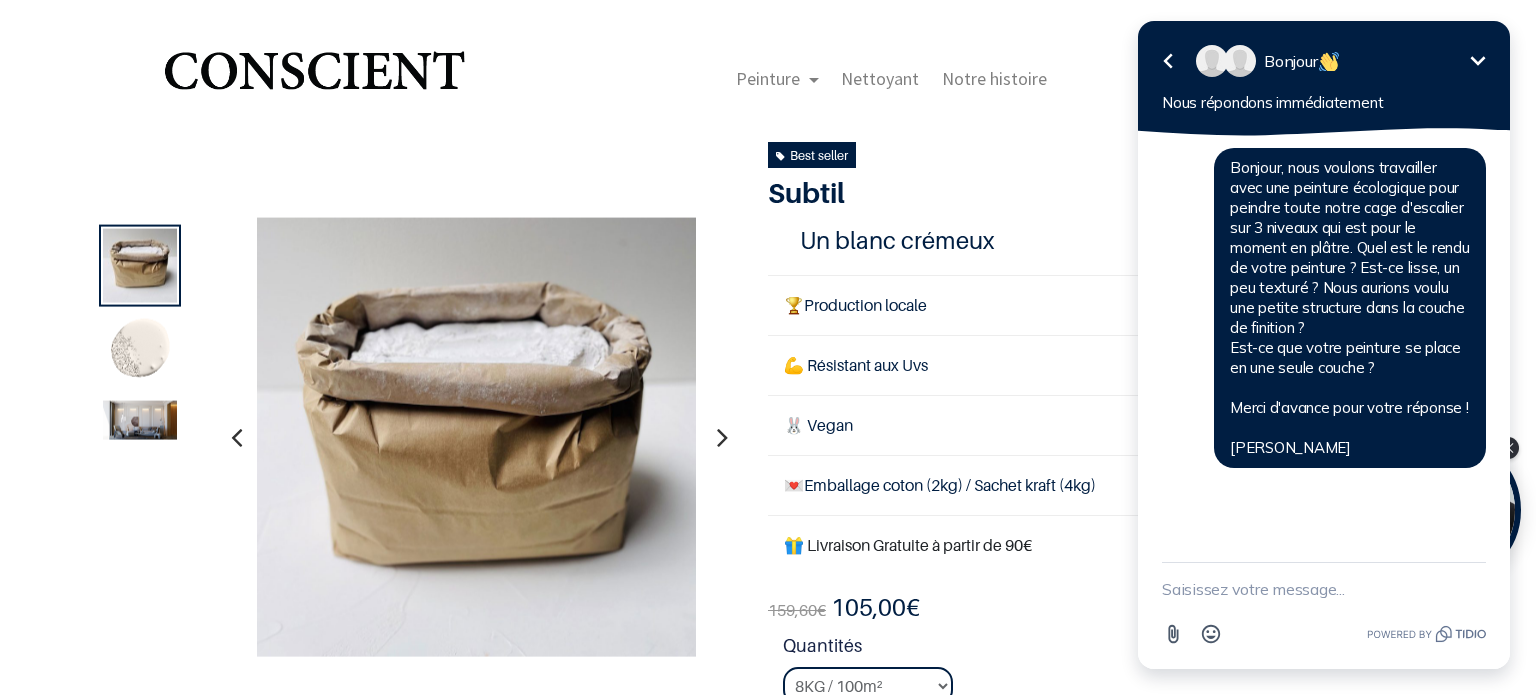 click at bounding box center [140, 420] 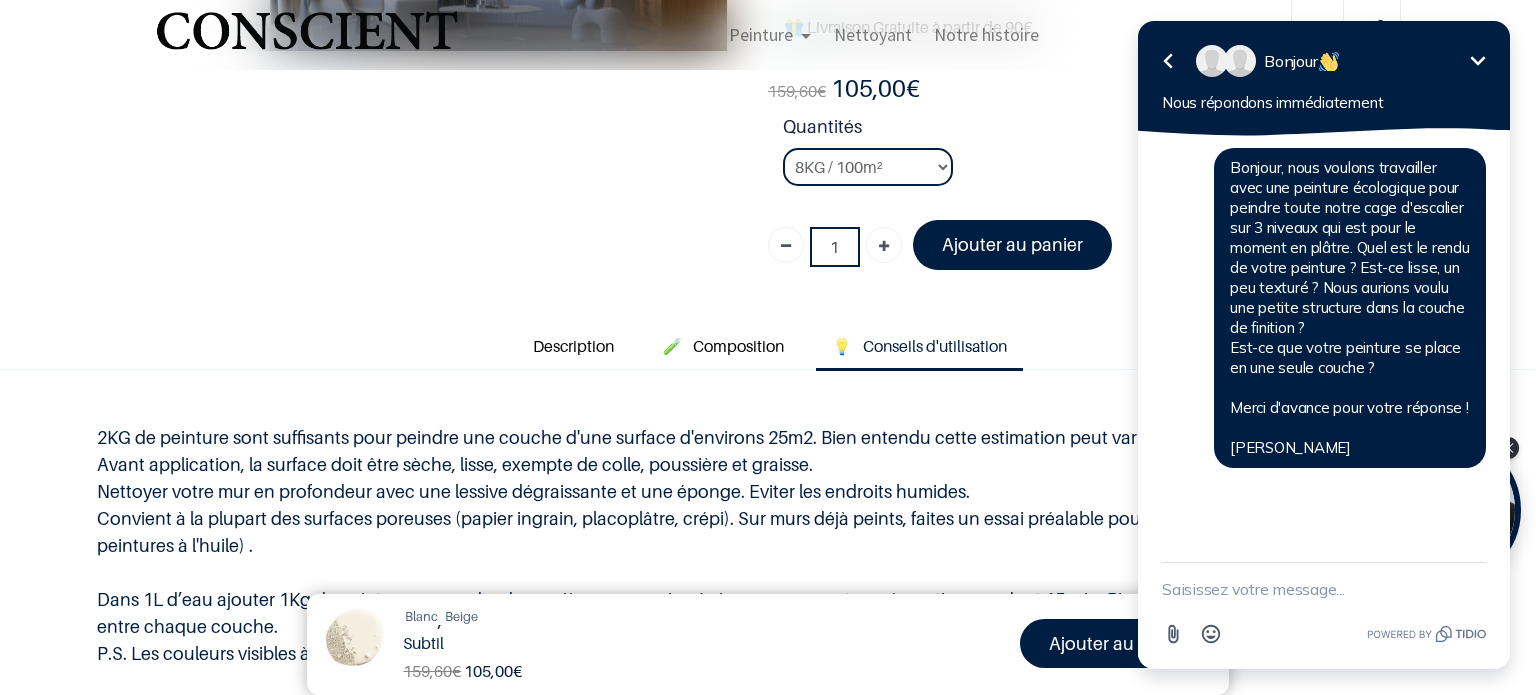 scroll, scrollTop: 300, scrollLeft: 0, axis: vertical 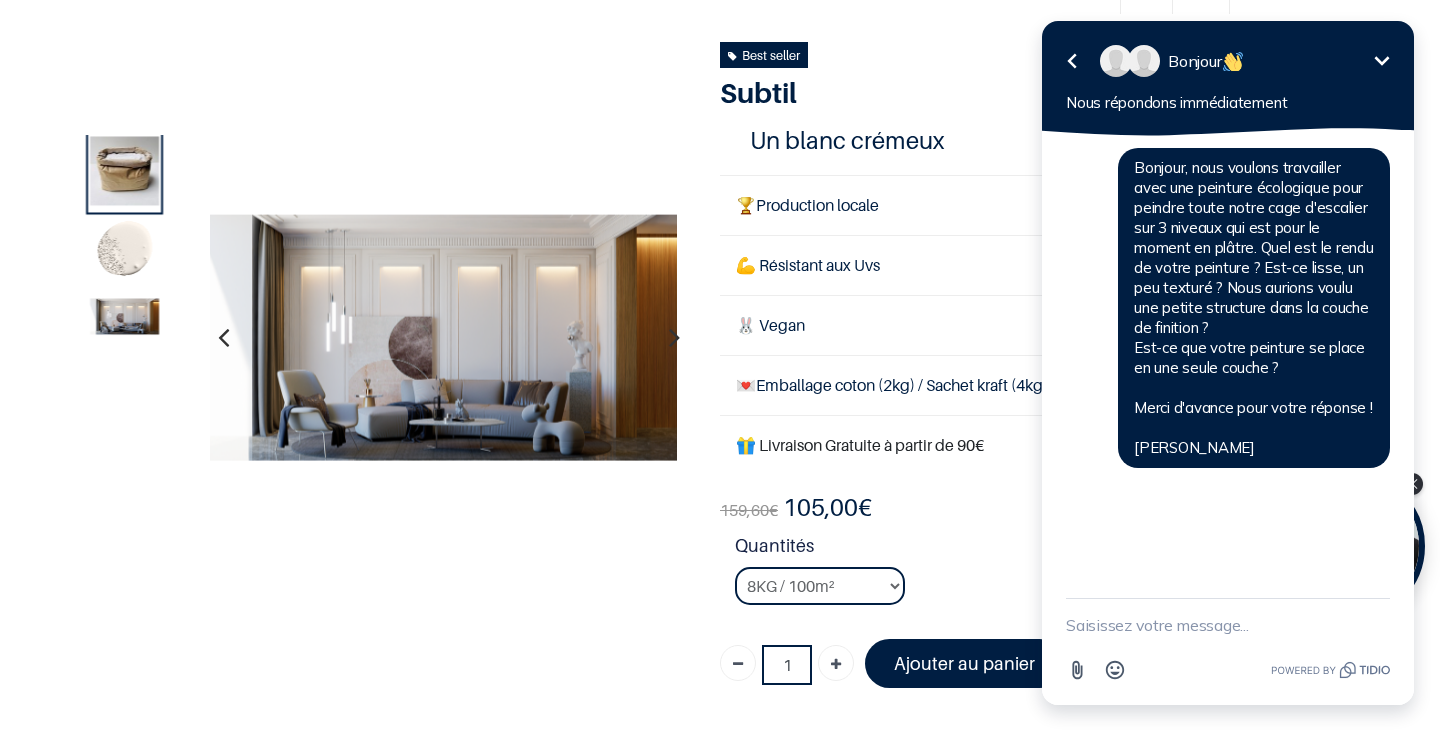 click 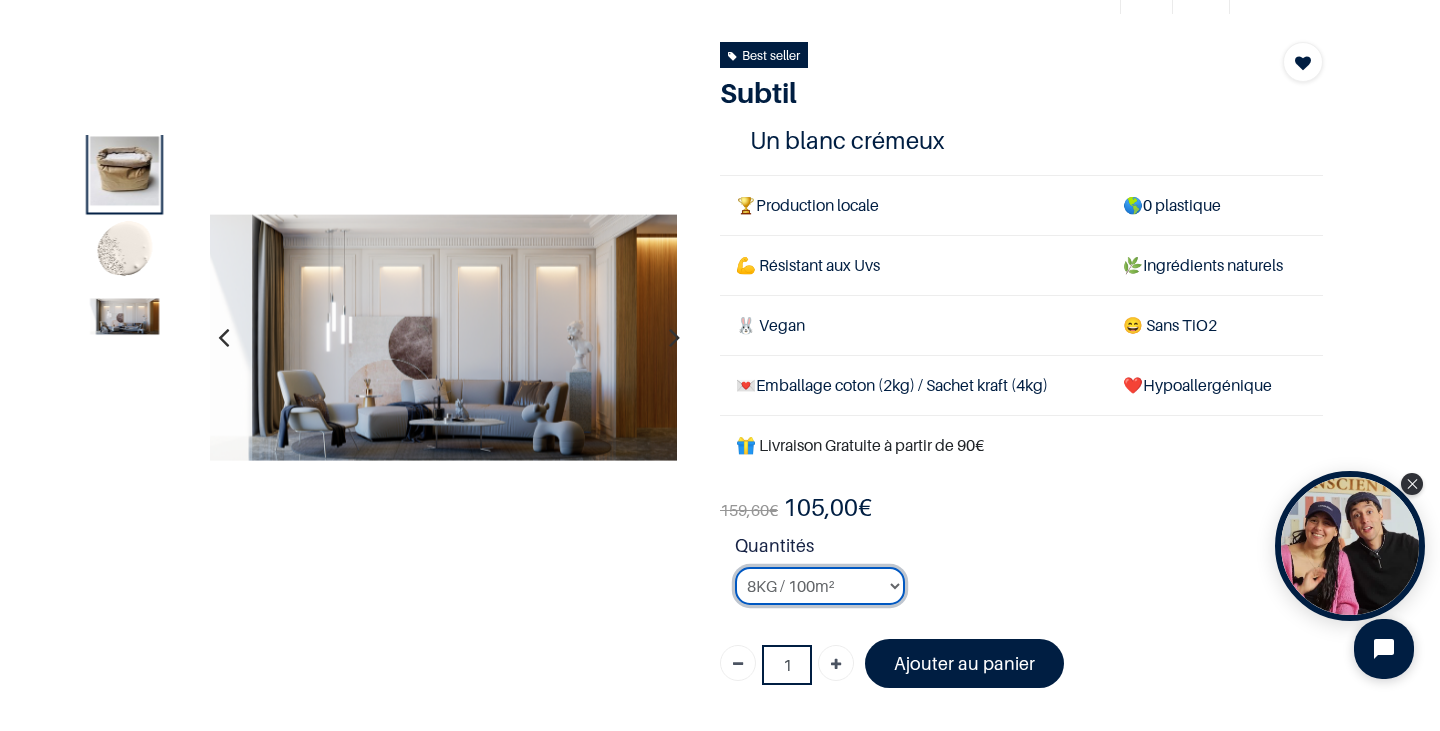click on "2KG / 25m²
4KG / 50m²
8KG / 100m²
Testeur" at bounding box center [820, 586] 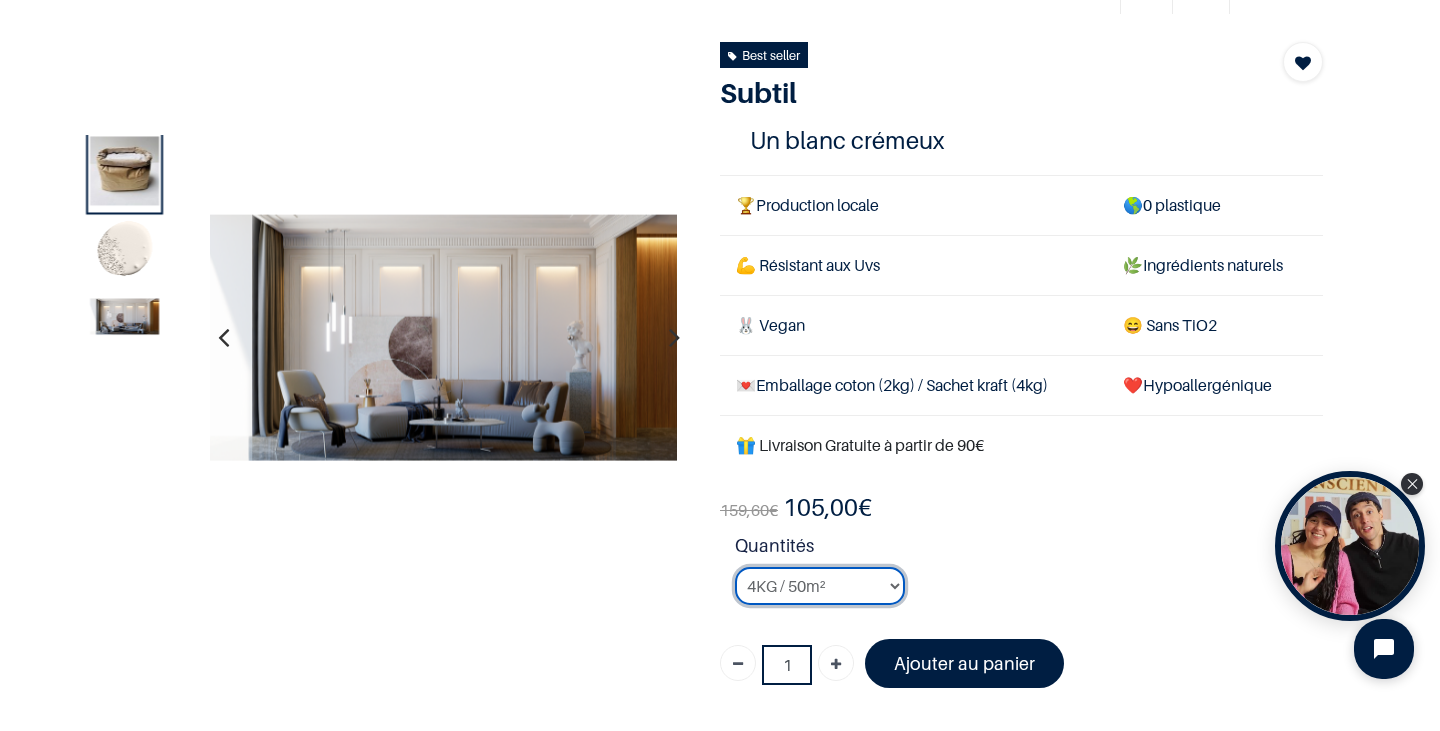 click on "2KG / 25m²
4KG / 50m²
8KG / 100m²
Testeur" at bounding box center [820, 586] 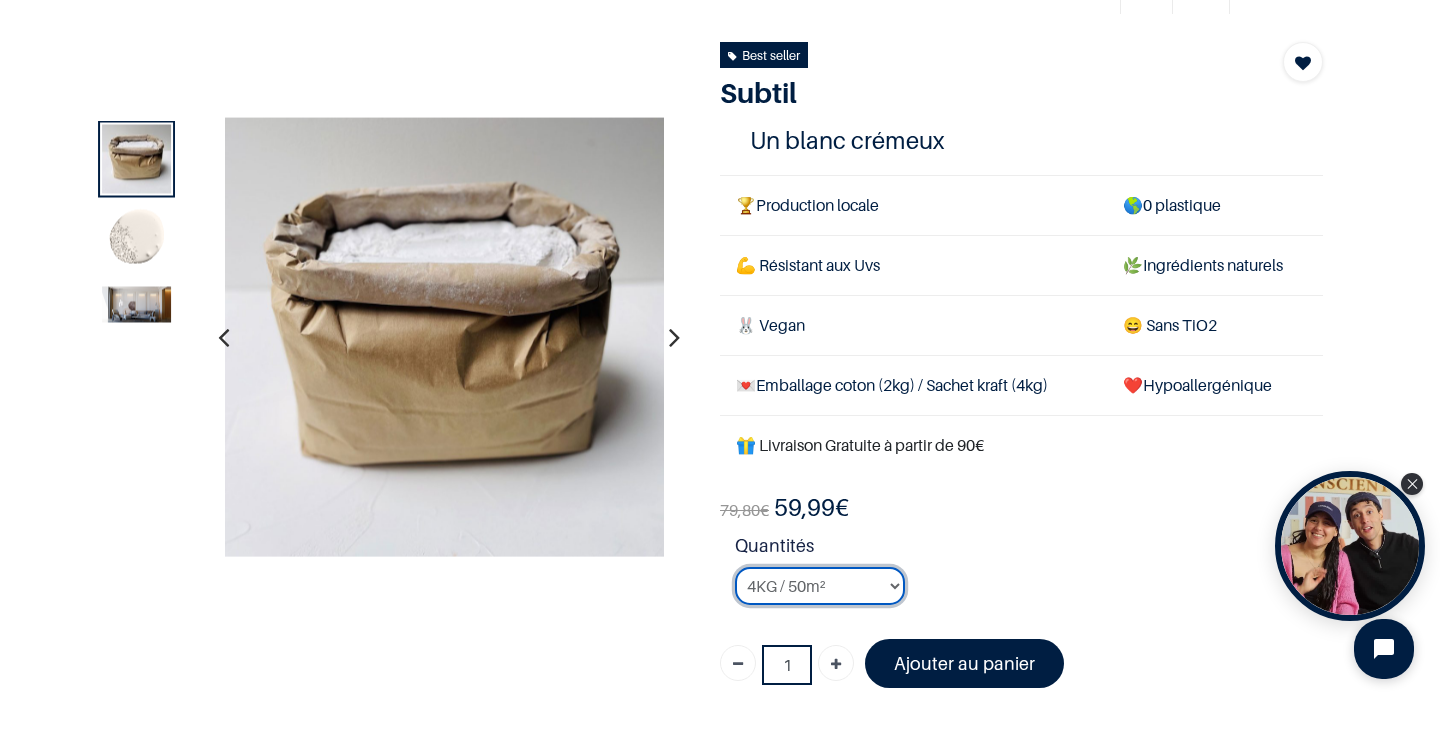 click on "2KG / 25m²
4KG / 50m²
8KG / 100m²
Testeur" at bounding box center [820, 586] 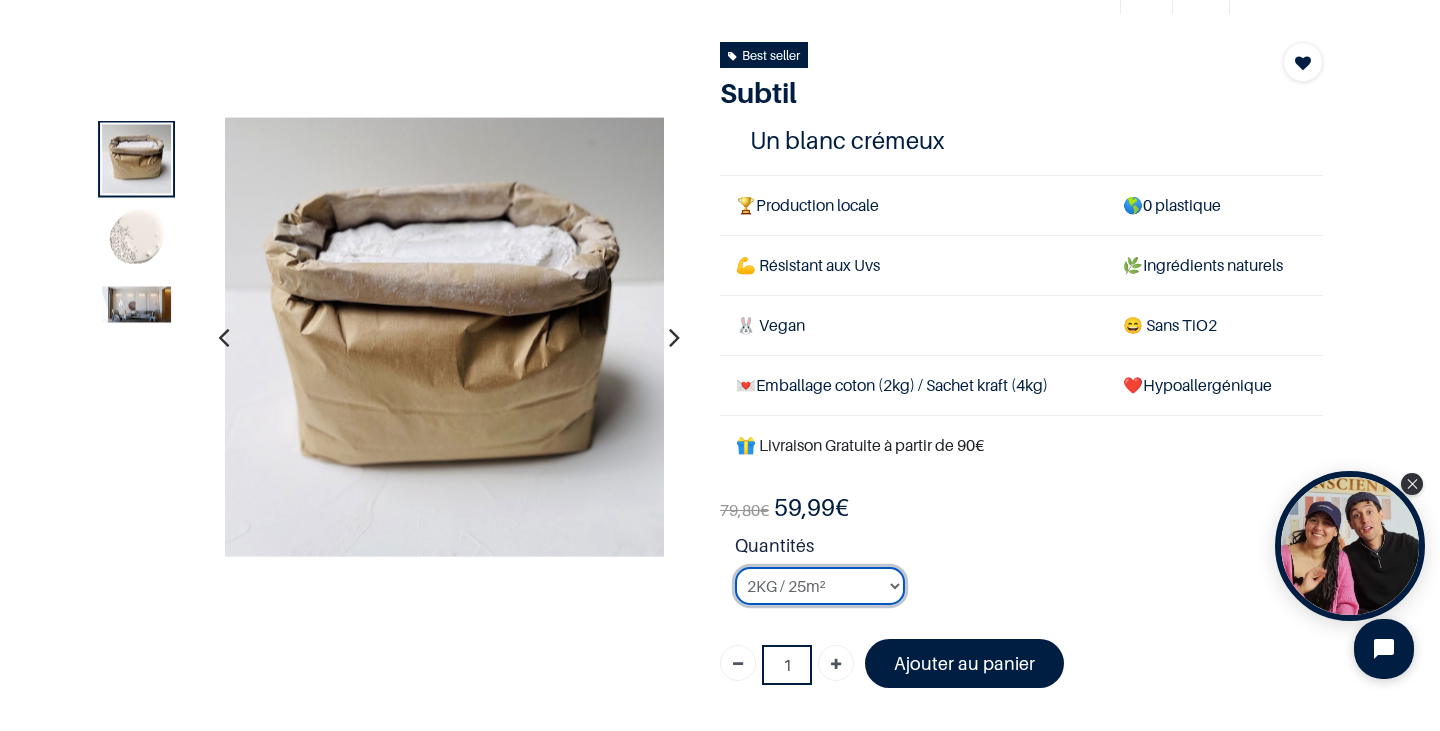 click on "2KG / 25m²
4KG / 50m²
8KG / 100m²
Testeur" at bounding box center (820, 586) 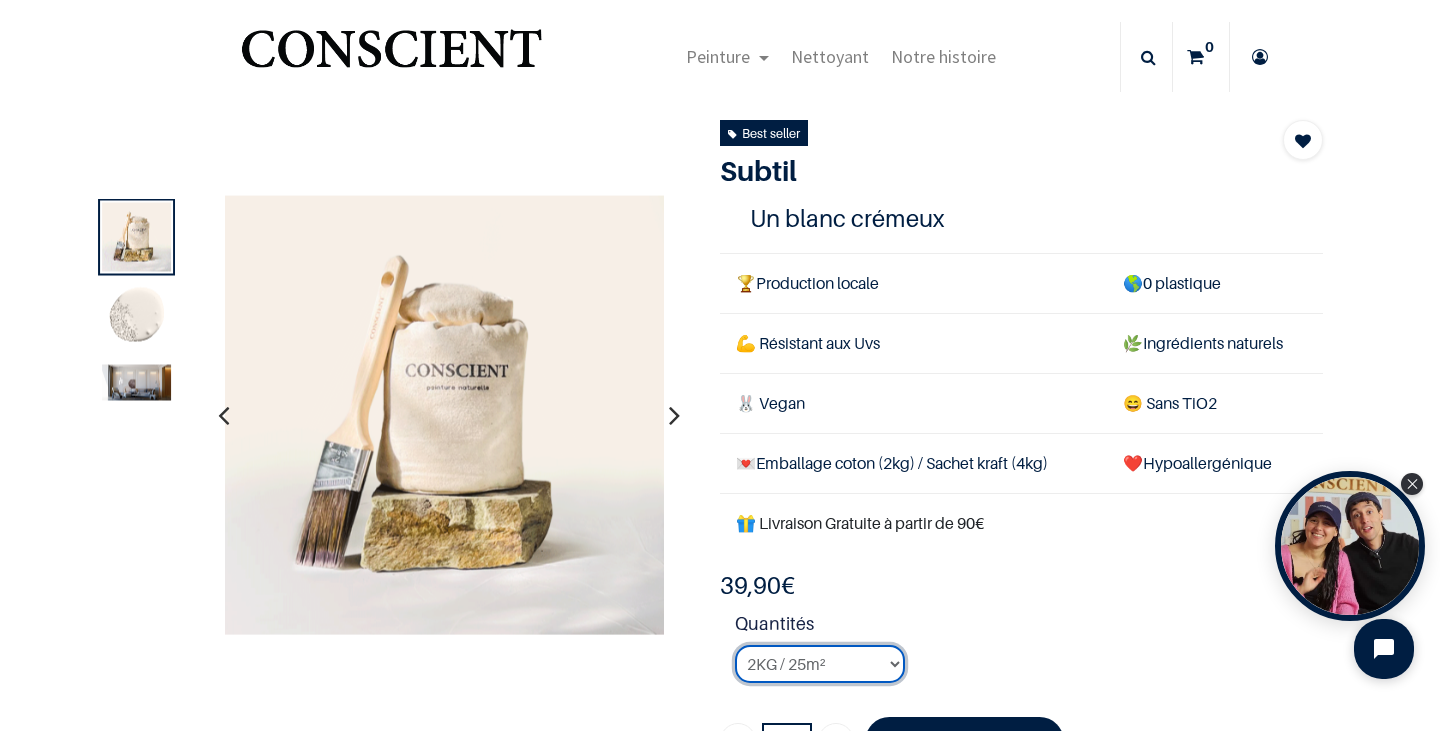 scroll, scrollTop: 0, scrollLeft: 0, axis: both 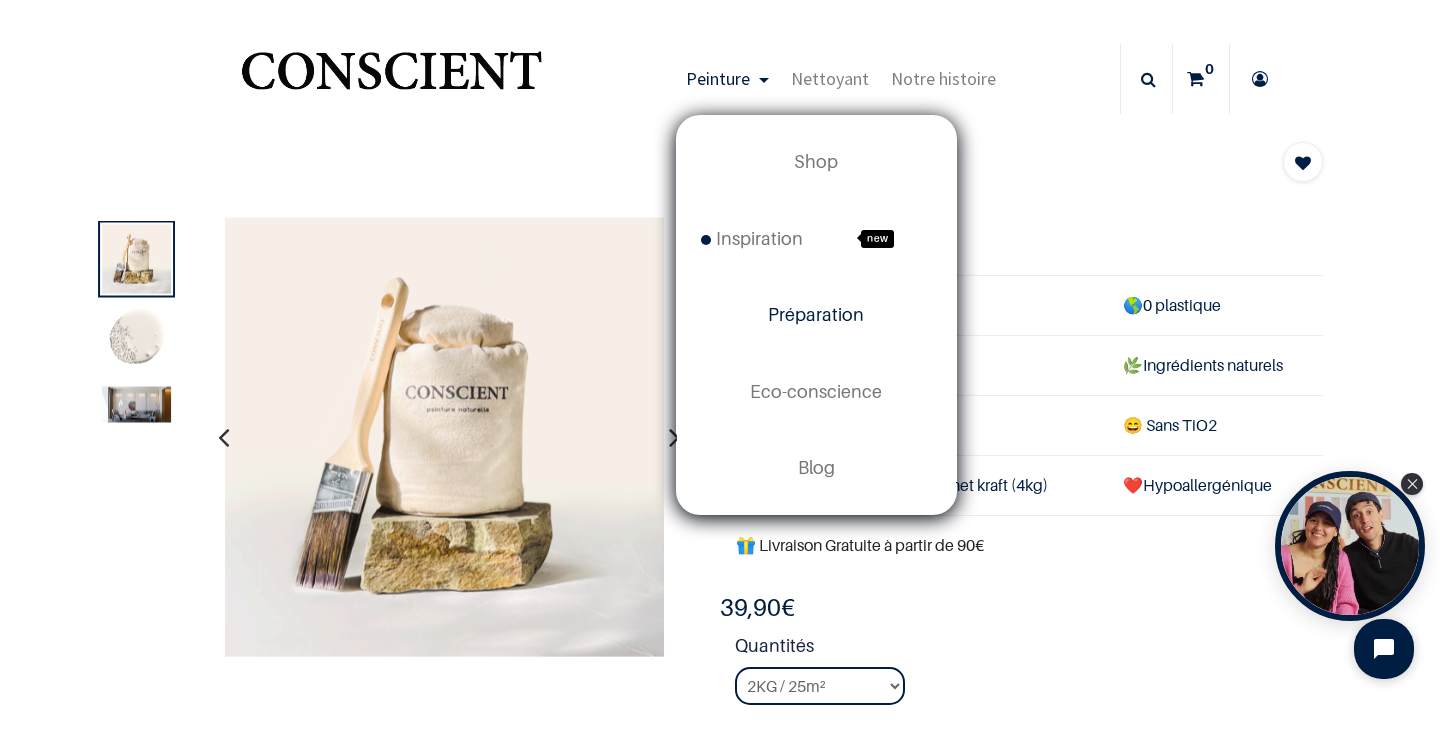 click on "Préparation" at bounding box center (816, 314) 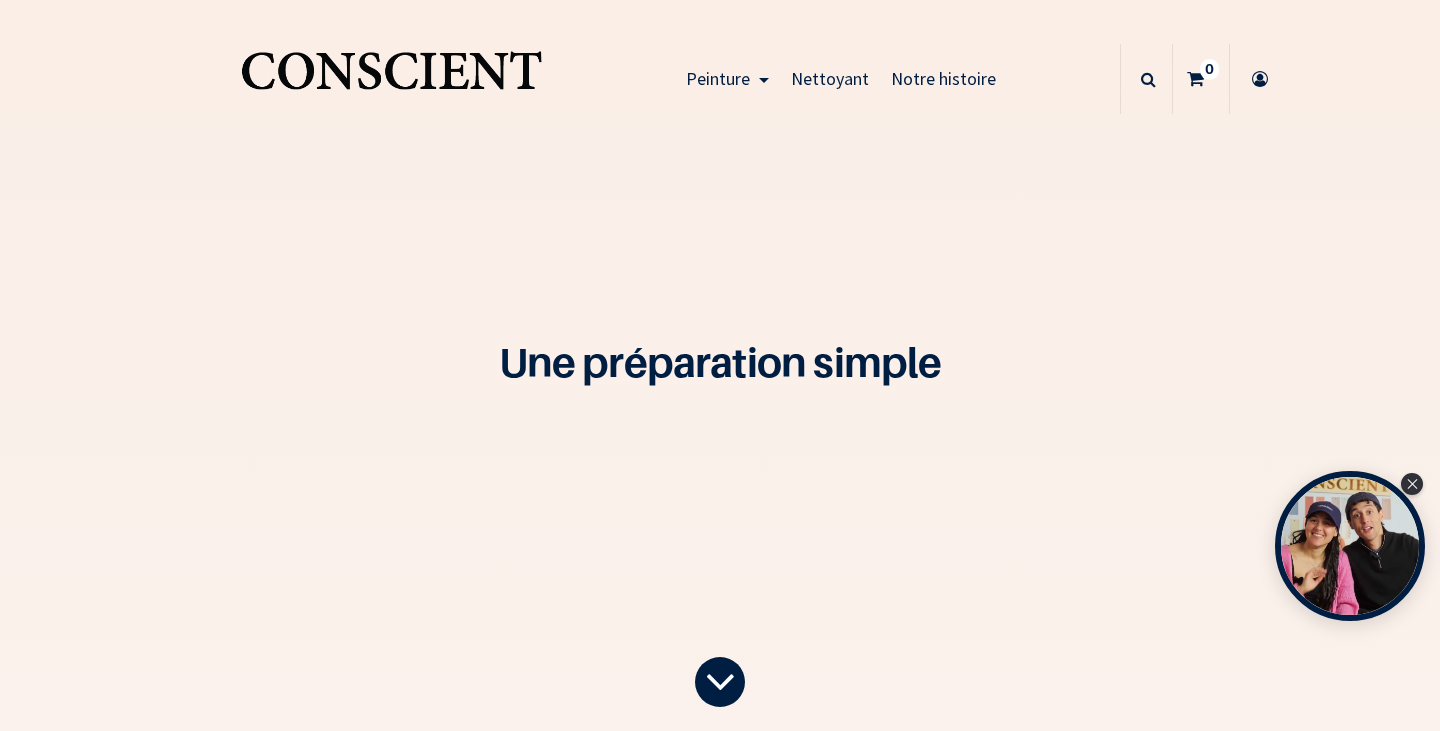 scroll, scrollTop: 0, scrollLeft: 0, axis: both 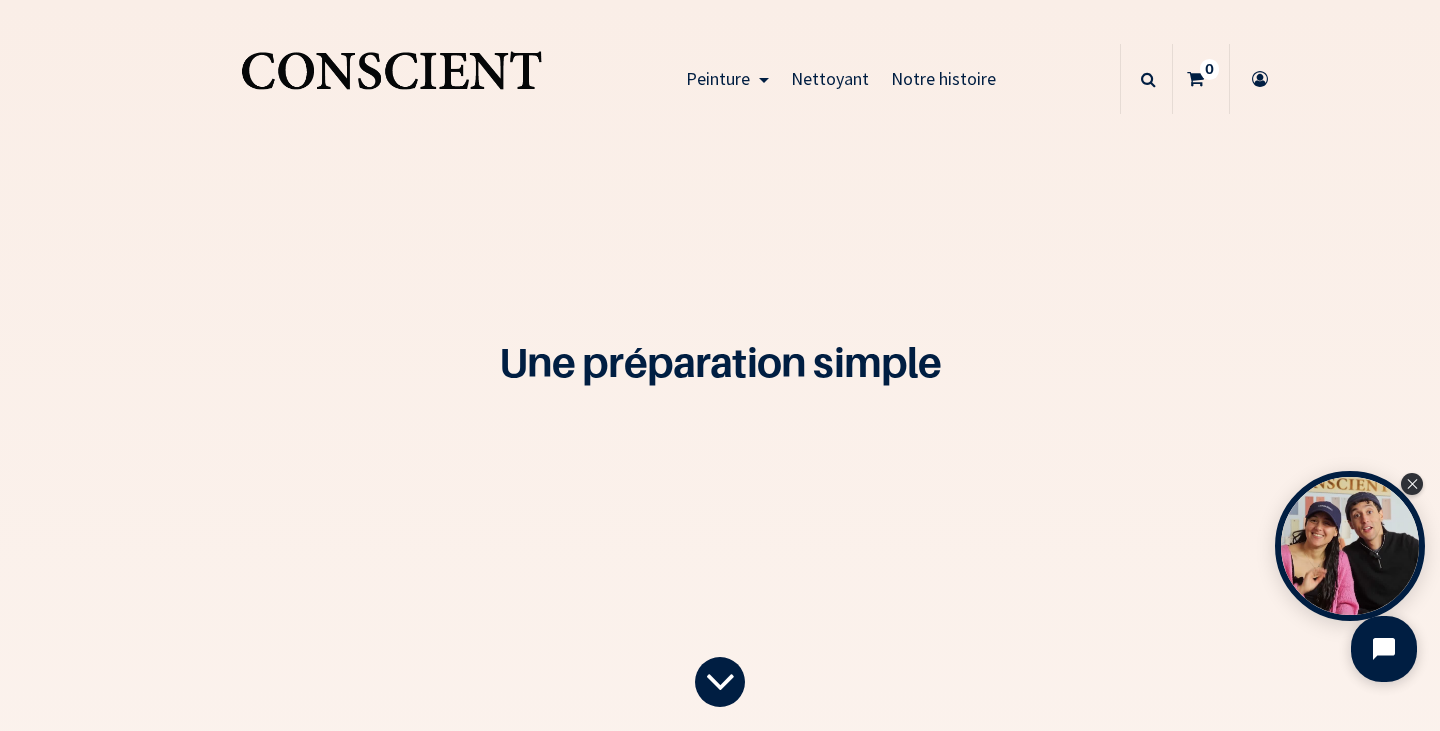 click 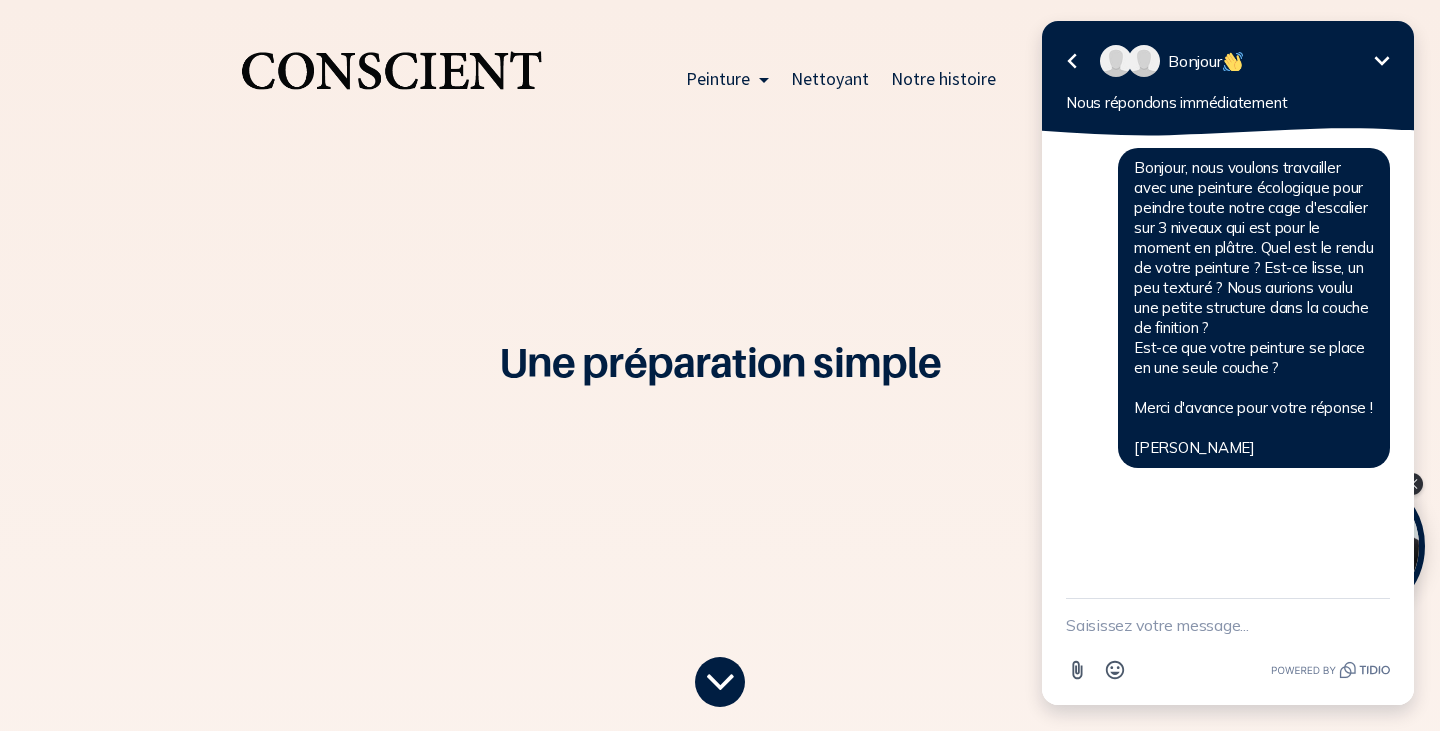 click 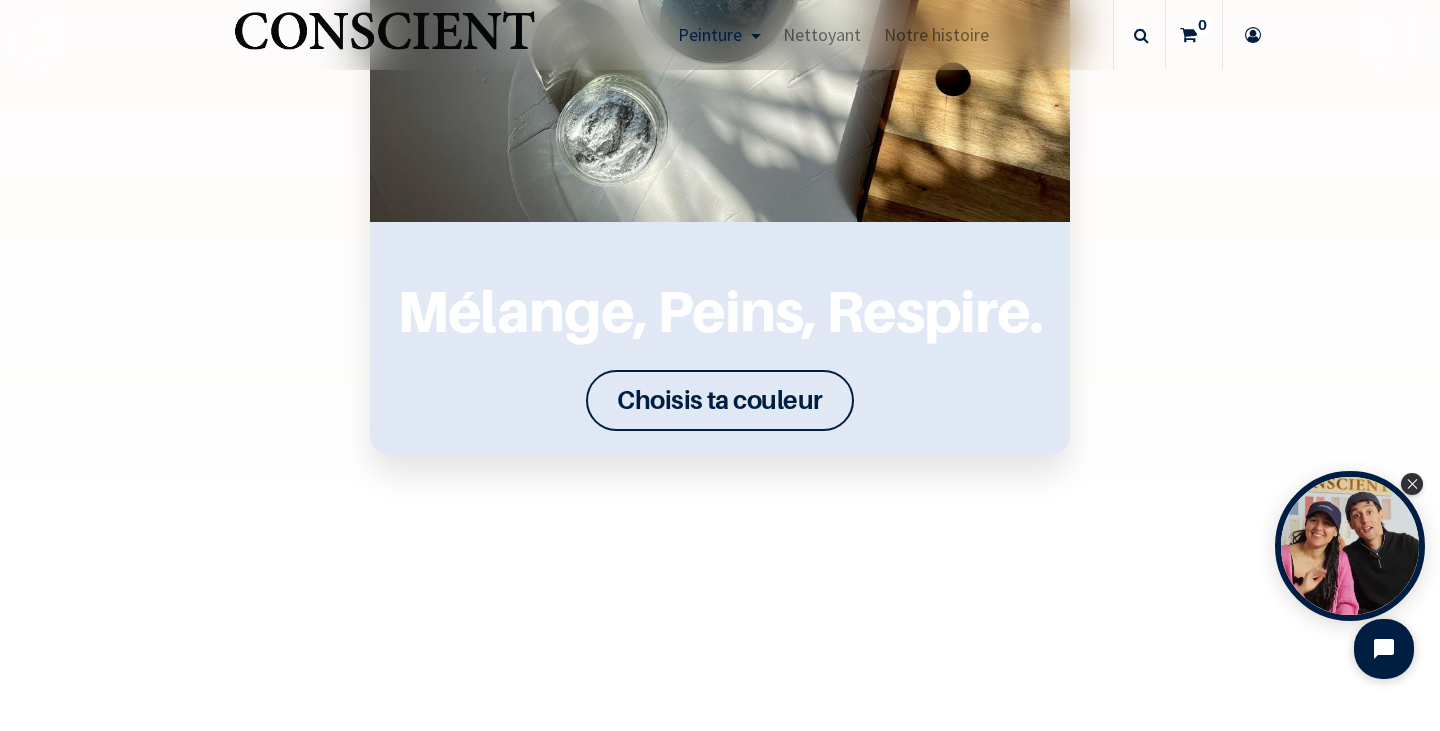 scroll, scrollTop: 2700, scrollLeft: 0, axis: vertical 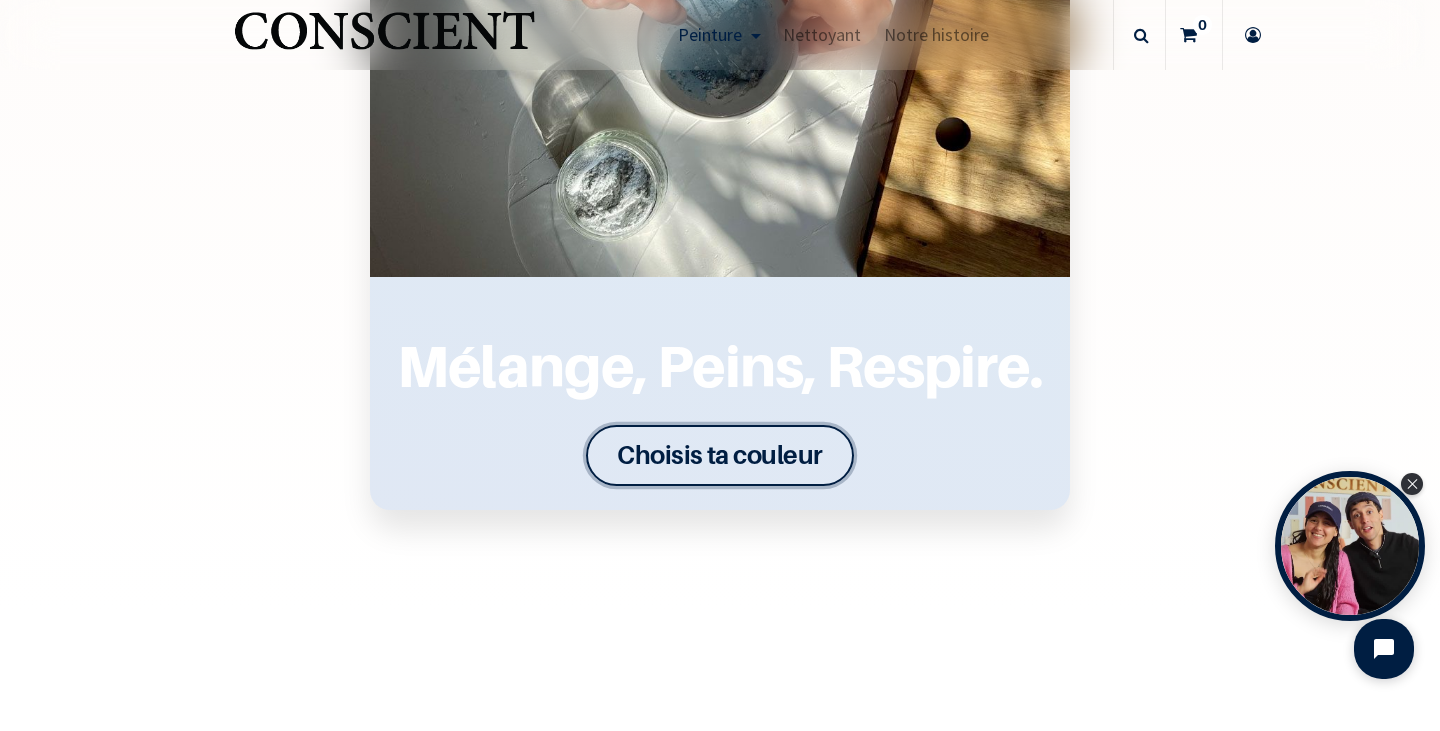 click on "Choisis ta couleur" at bounding box center (720, 454) 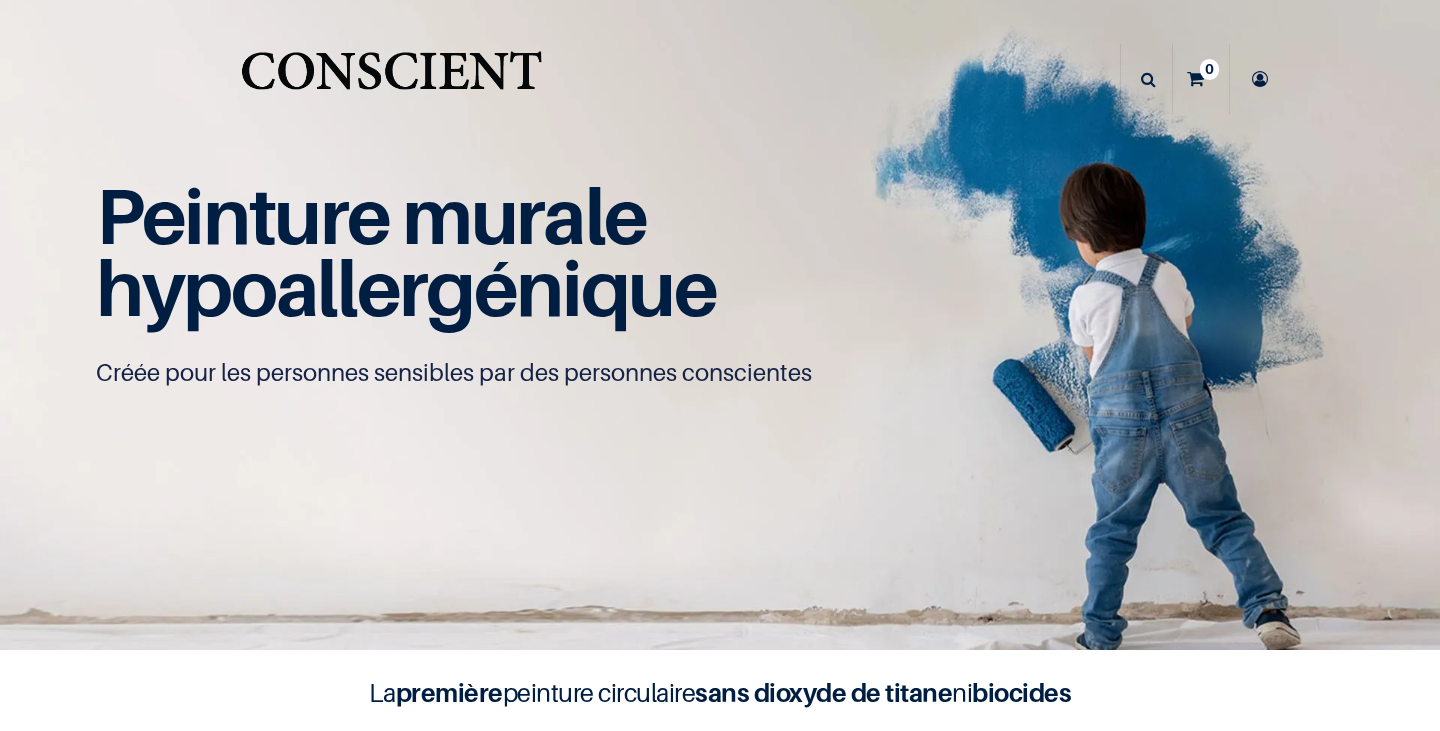 scroll, scrollTop: 0, scrollLeft: 0, axis: both 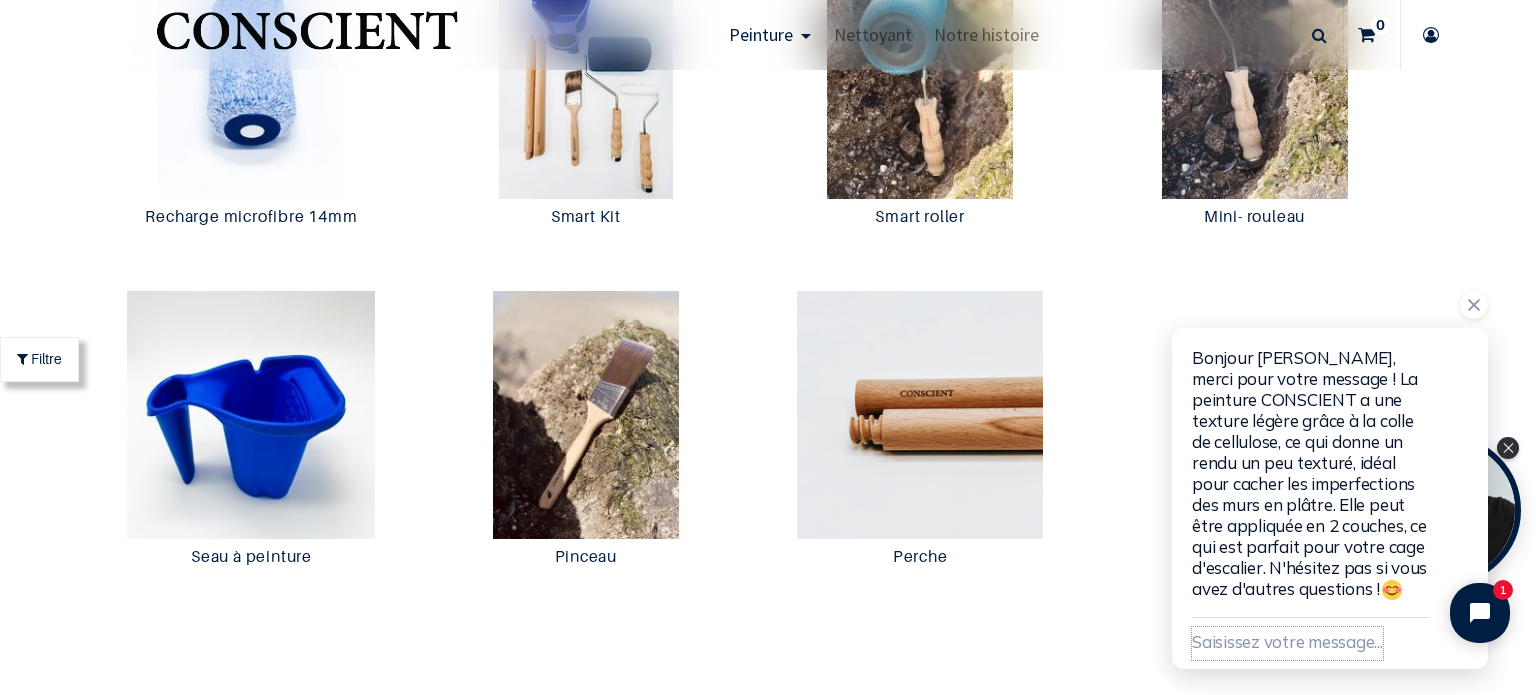click on "Saisissez votre message..." at bounding box center (1287, 643) 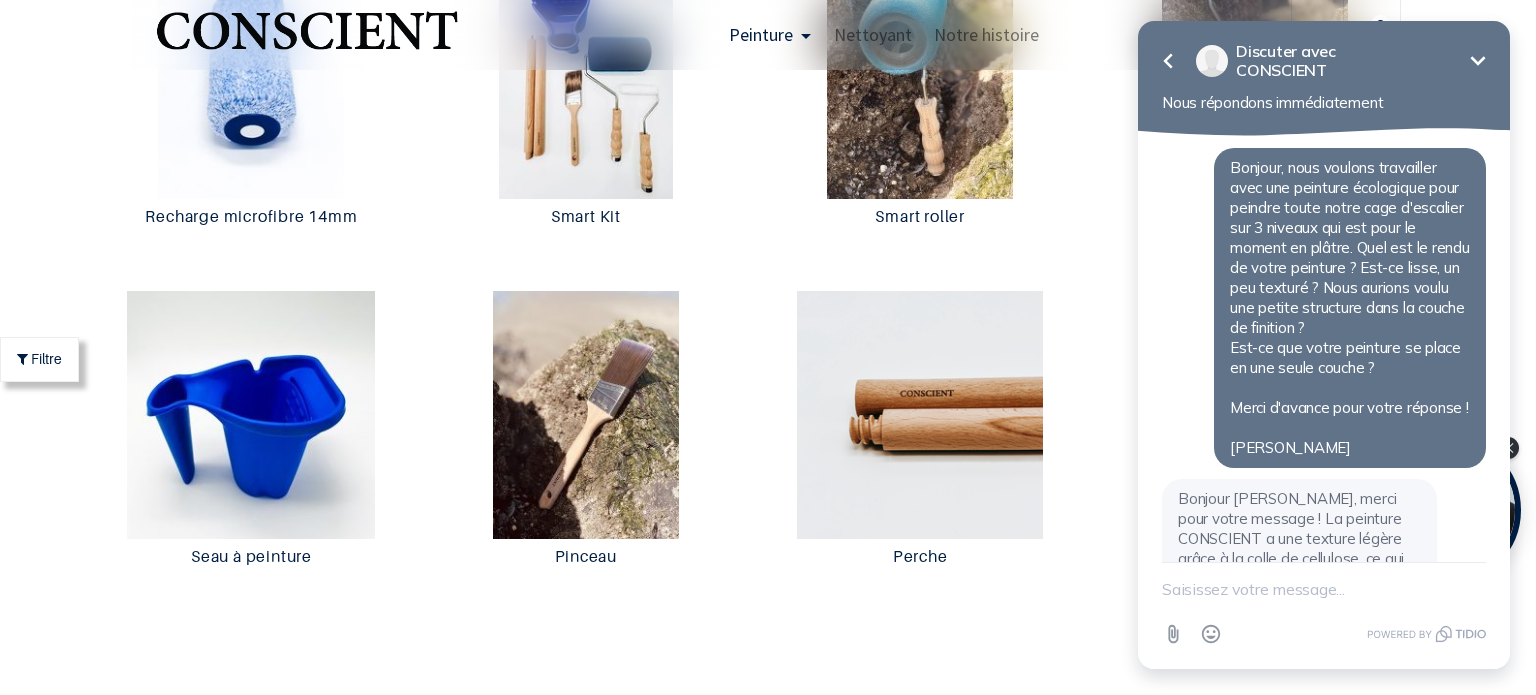 scroll, scrollTop: 163, scrollLeft: 0, axis: vertical 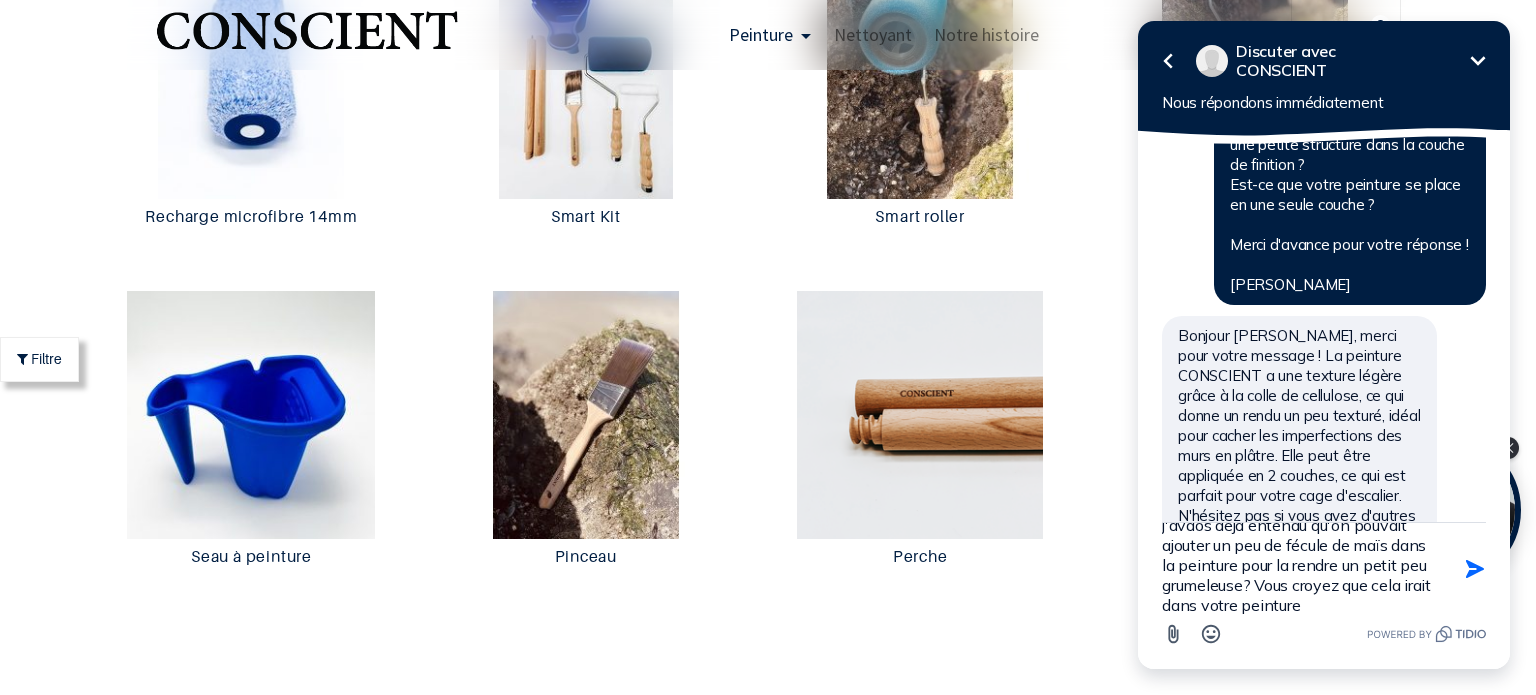 type on "j'avaos déjà entendu qu'on pouvait ajouter un peu de fécule de maïs dans la peinture pour la rendre un petit peu grumeleuse? Vous croyez que cela irait dans votre peinture ?" 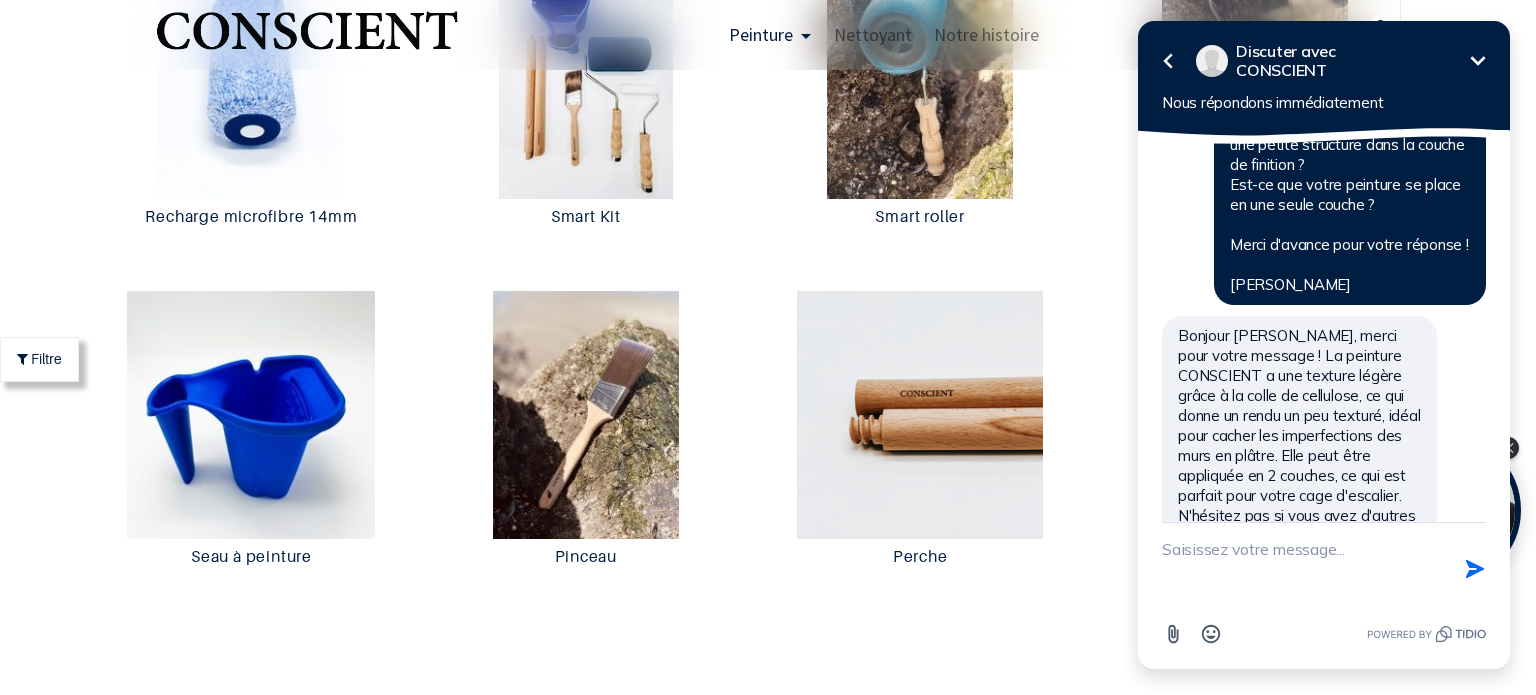 scroll, scrollTop: 293, scrollLeft: 0, axis: vertical 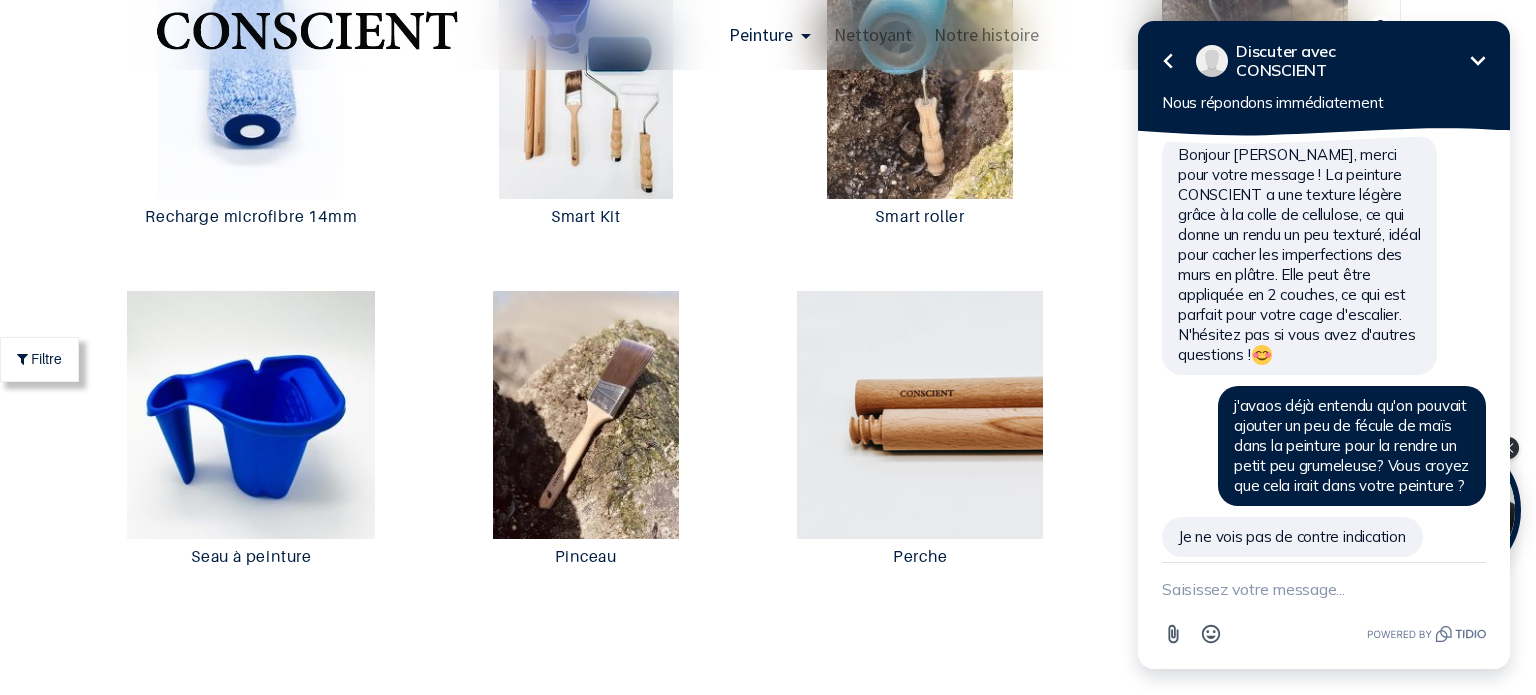 click at bounding box center (1324, 589) 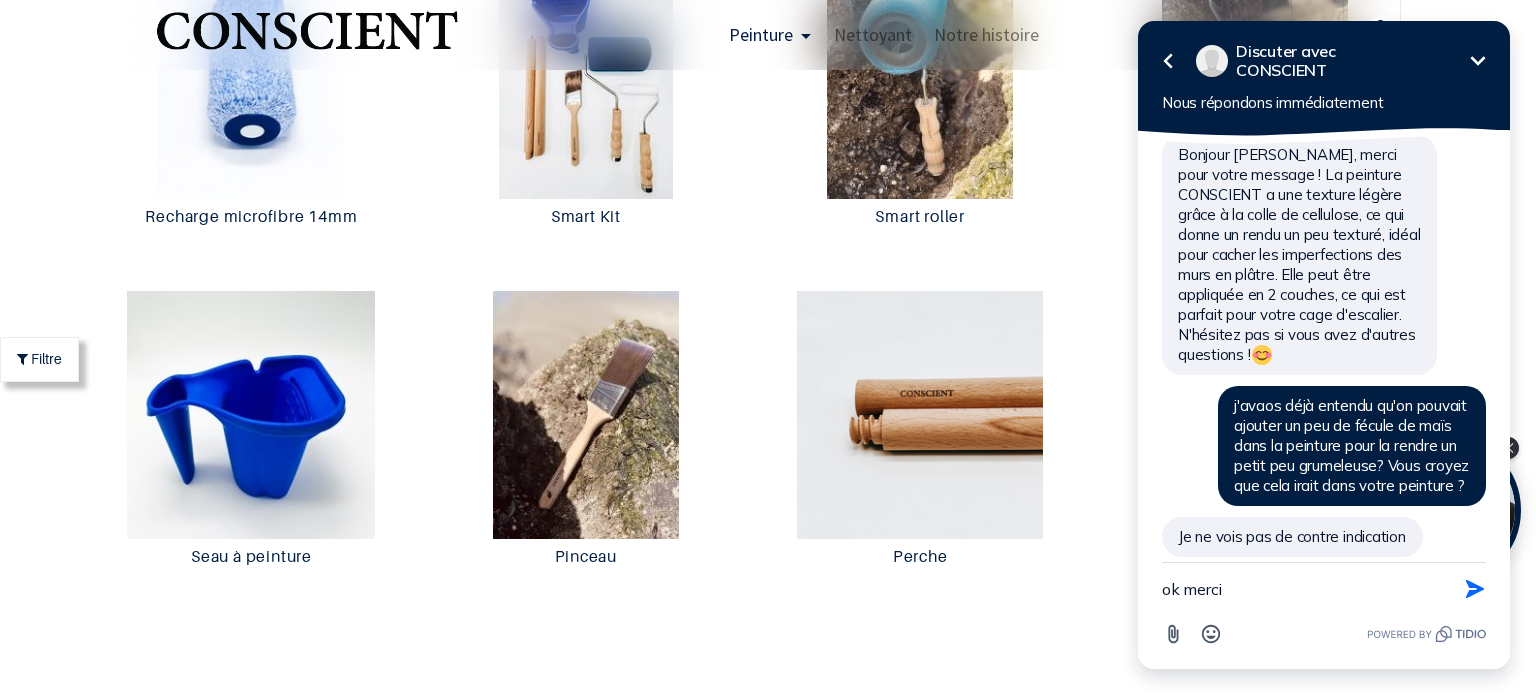 type on "ok merci !" 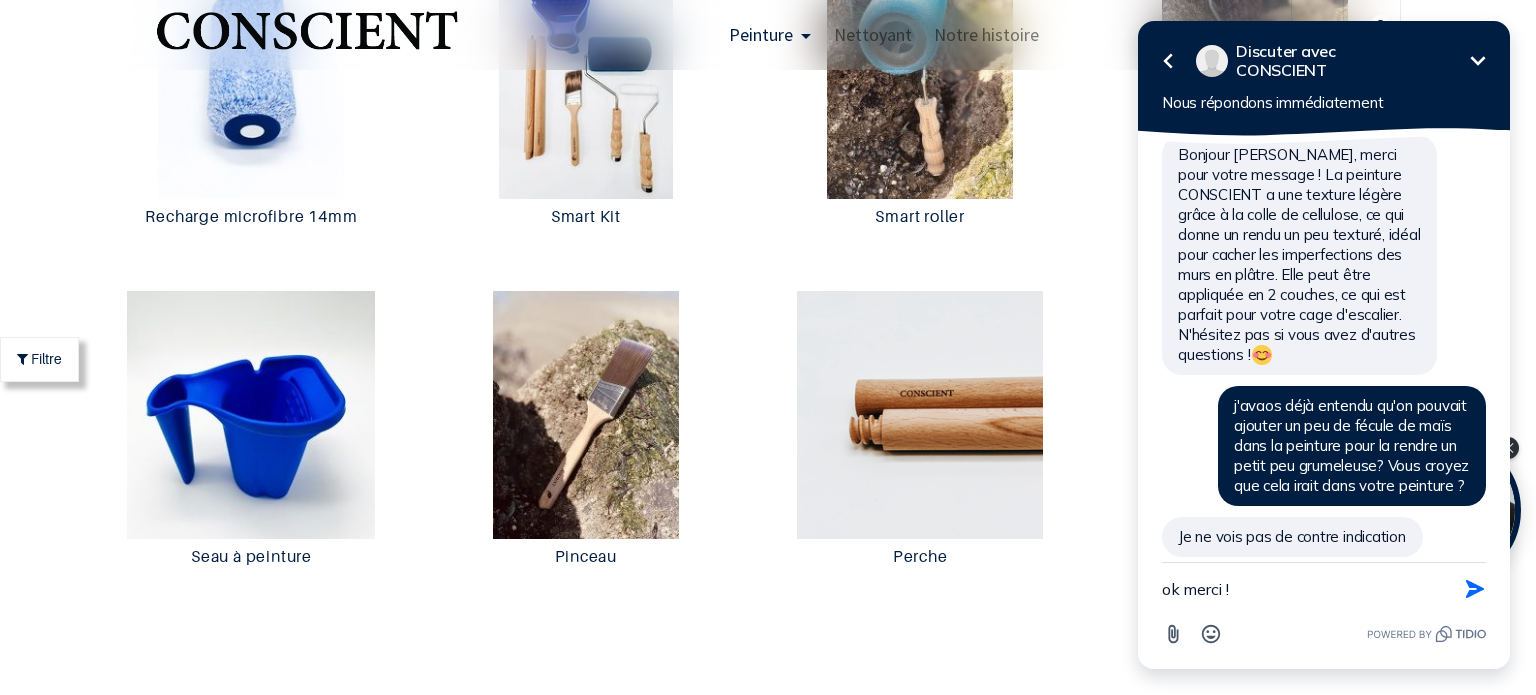 type 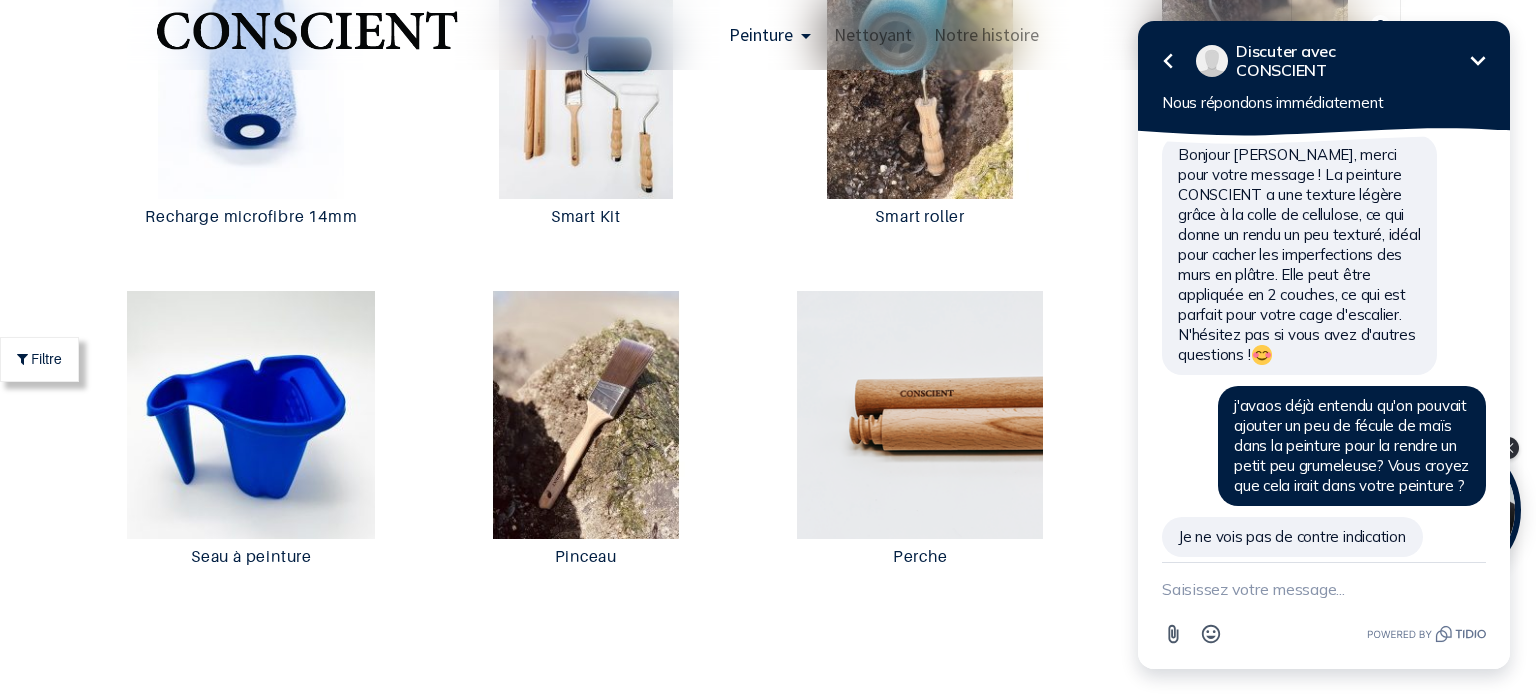 scroll, scrollTop: 396, scrollLeft: 0, axis: vertical 